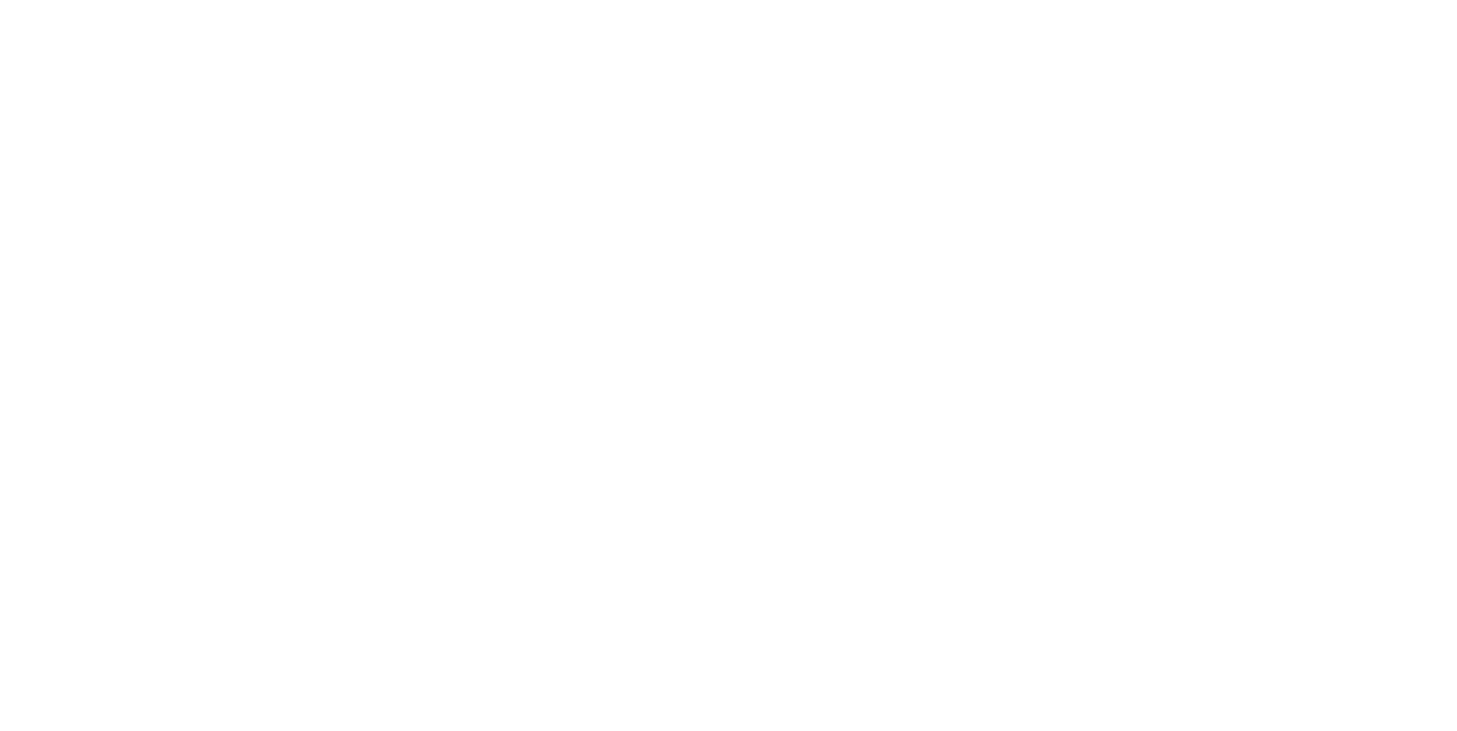 scroll, scrollTop: 0, scrollLeft: 0, axis: both 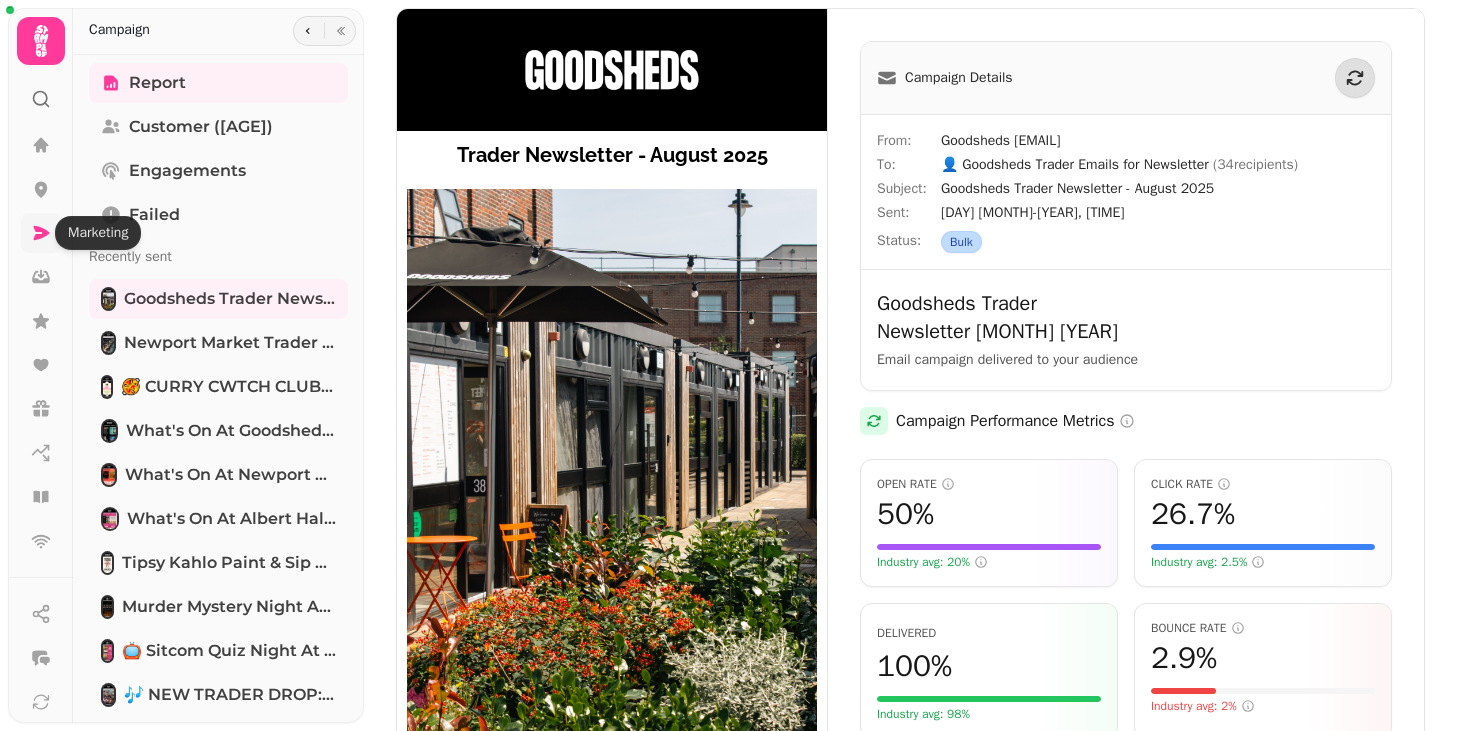 click 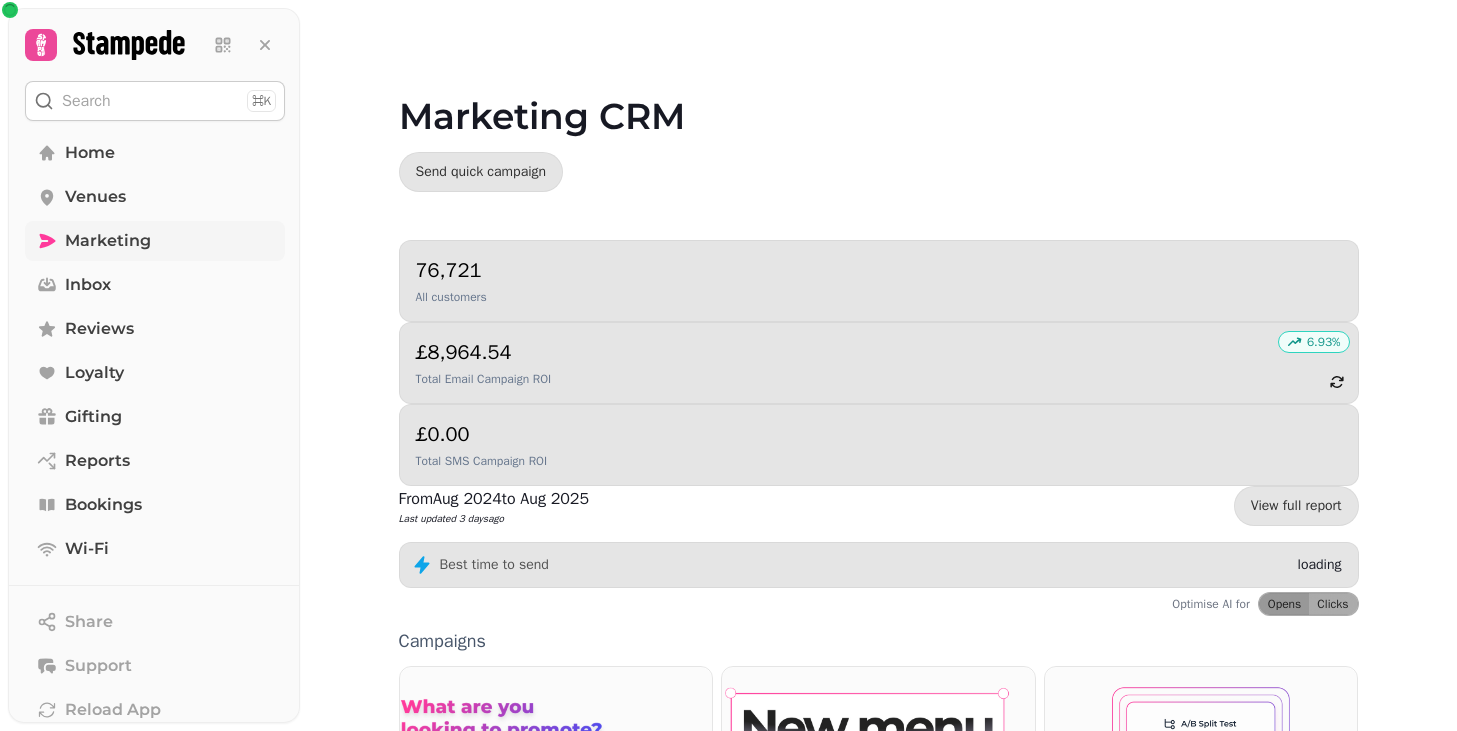 click on "Marketing" at bounding box center (108, 241) 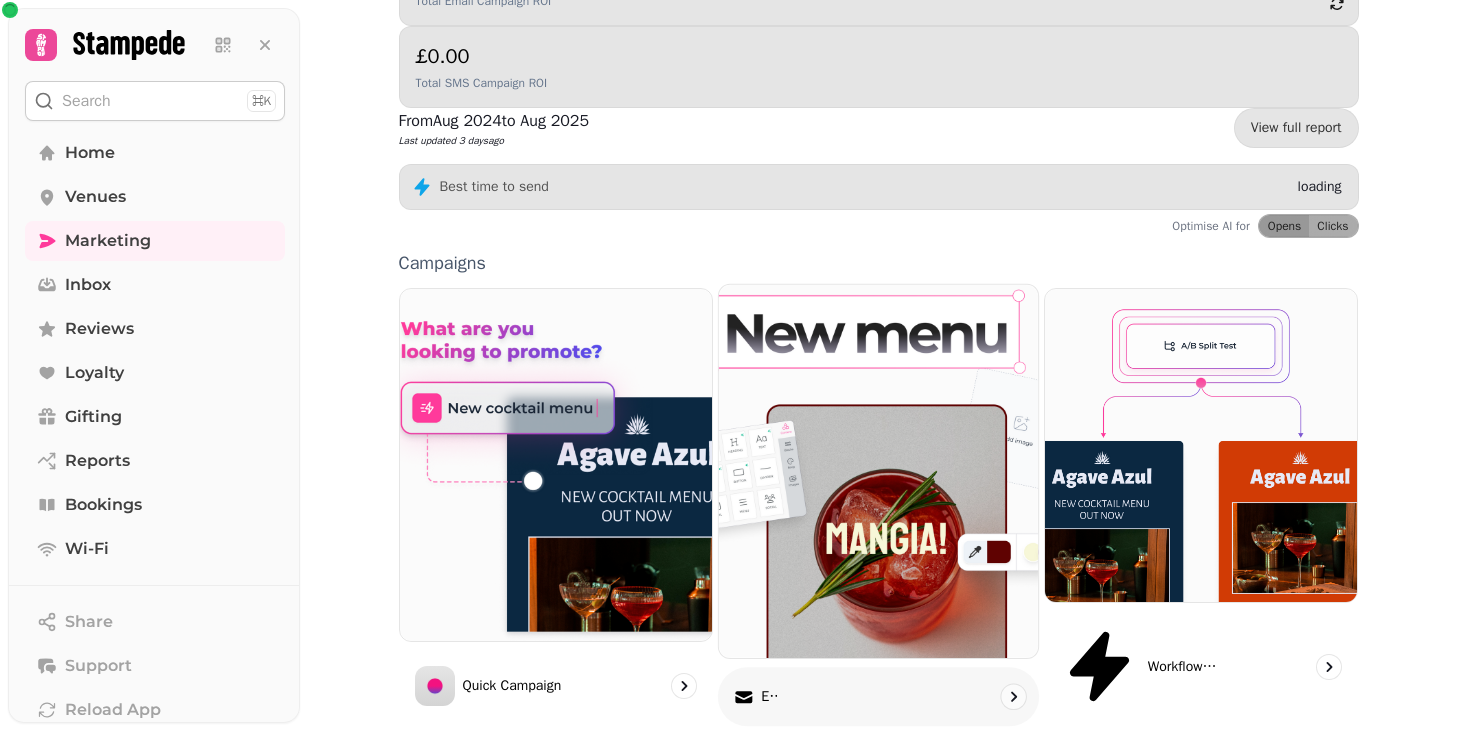 scroll, scrollTop: 517, scrollLeft: 0, axis: vertical 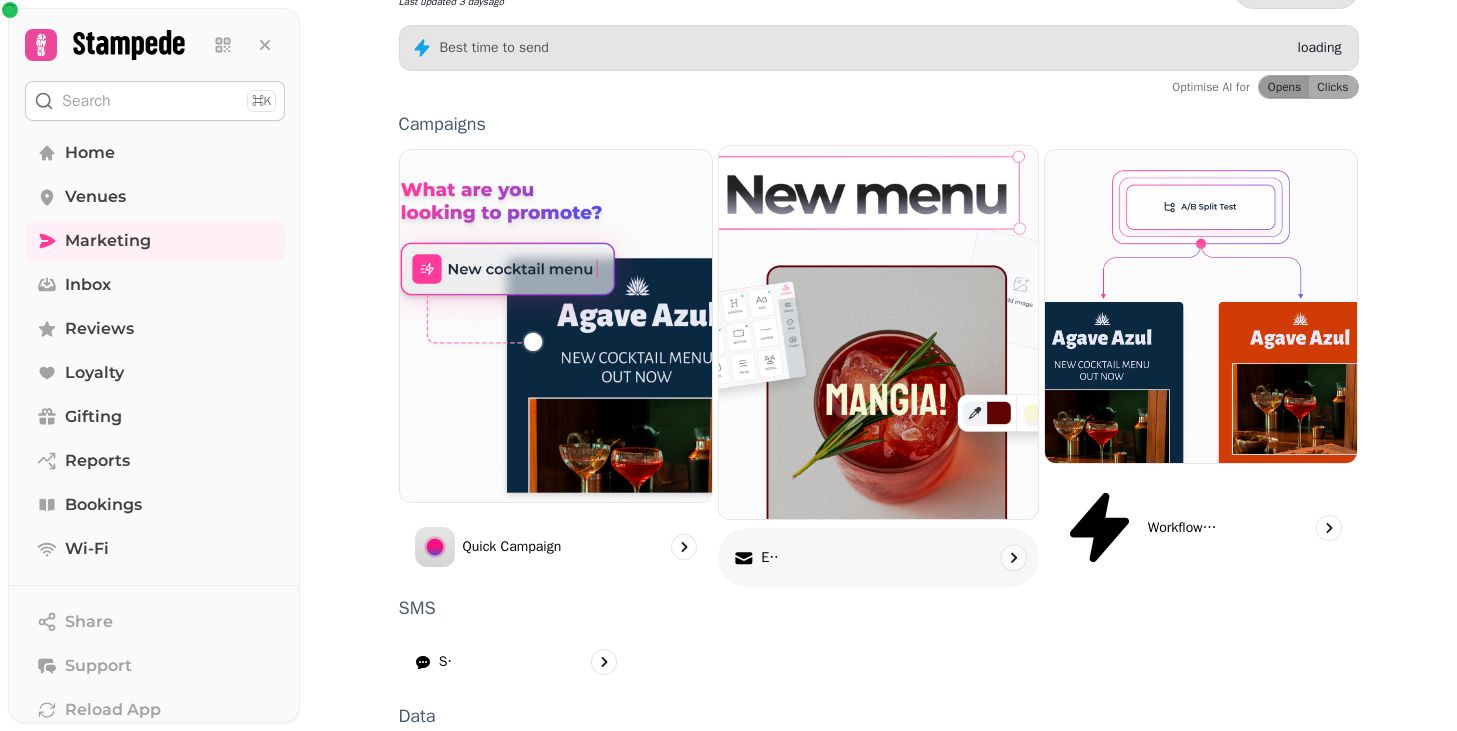 click at bounding box center [878, 332] 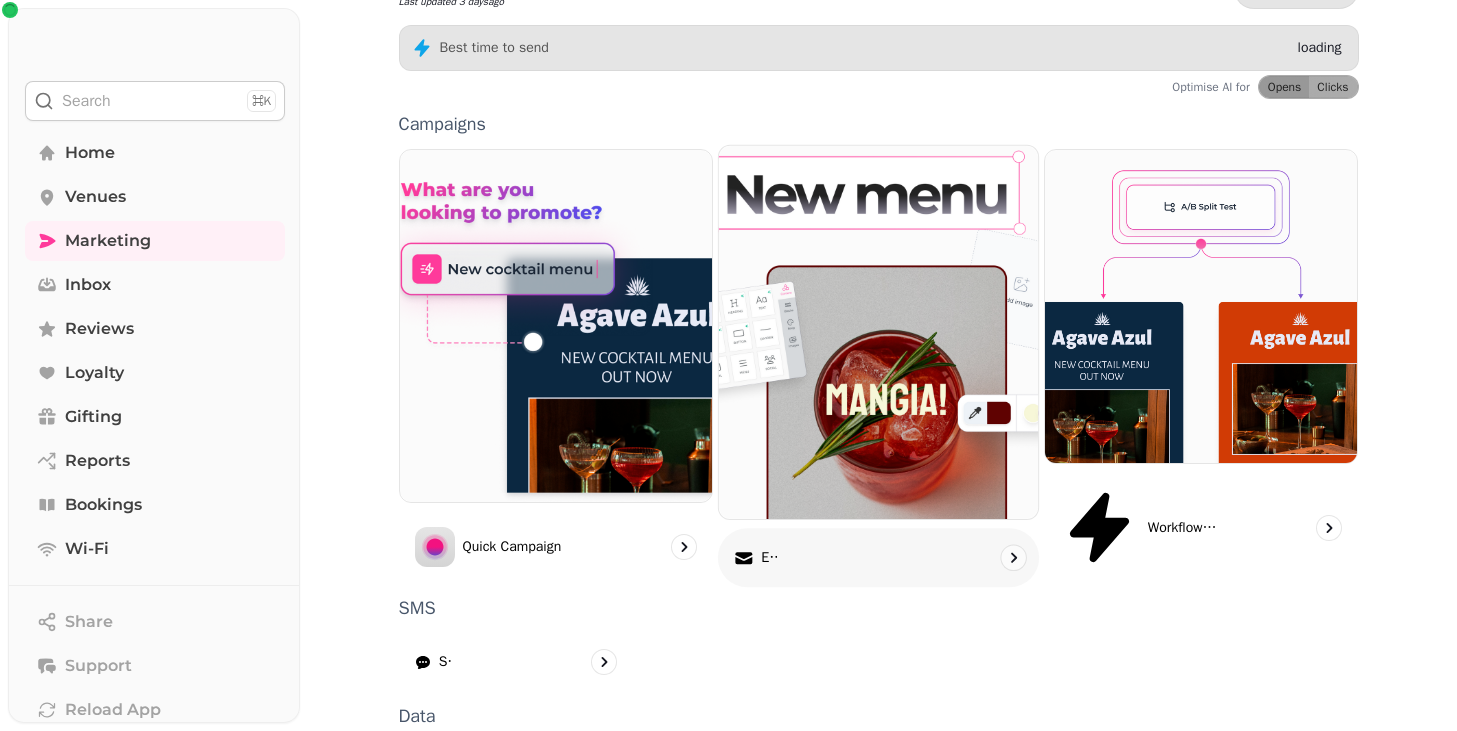 scroll, scrollTop: 0, scrollLeft: 0, axis: both 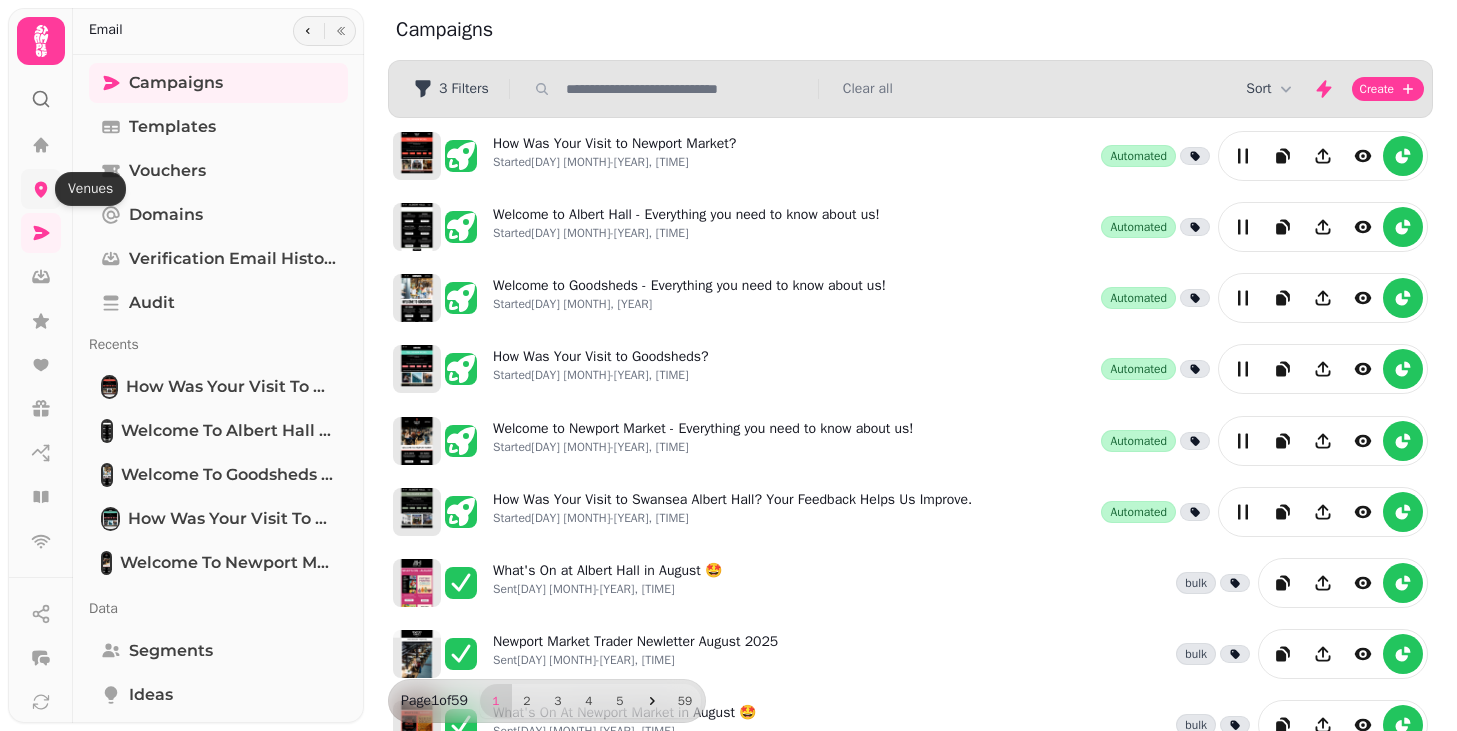 click 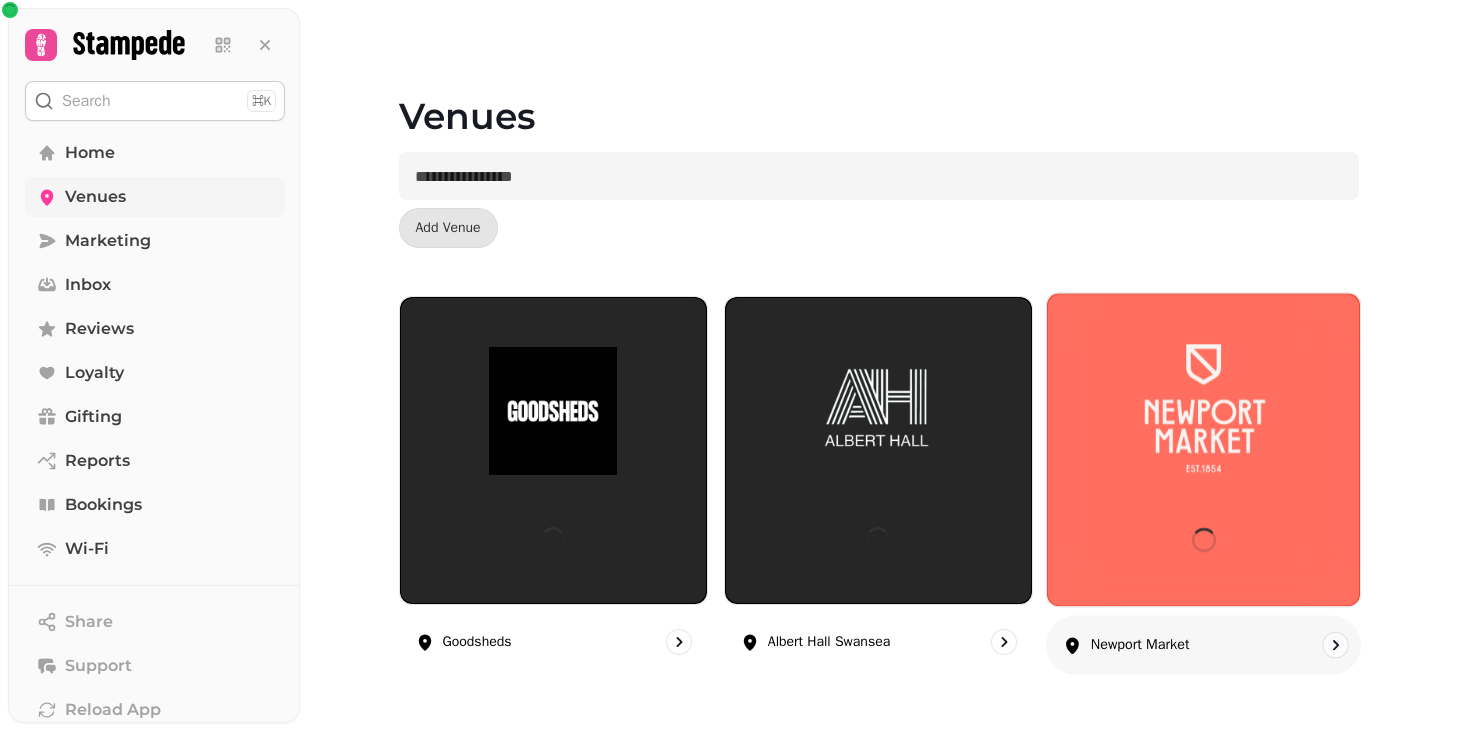 click at bounding box center (1203, 449) 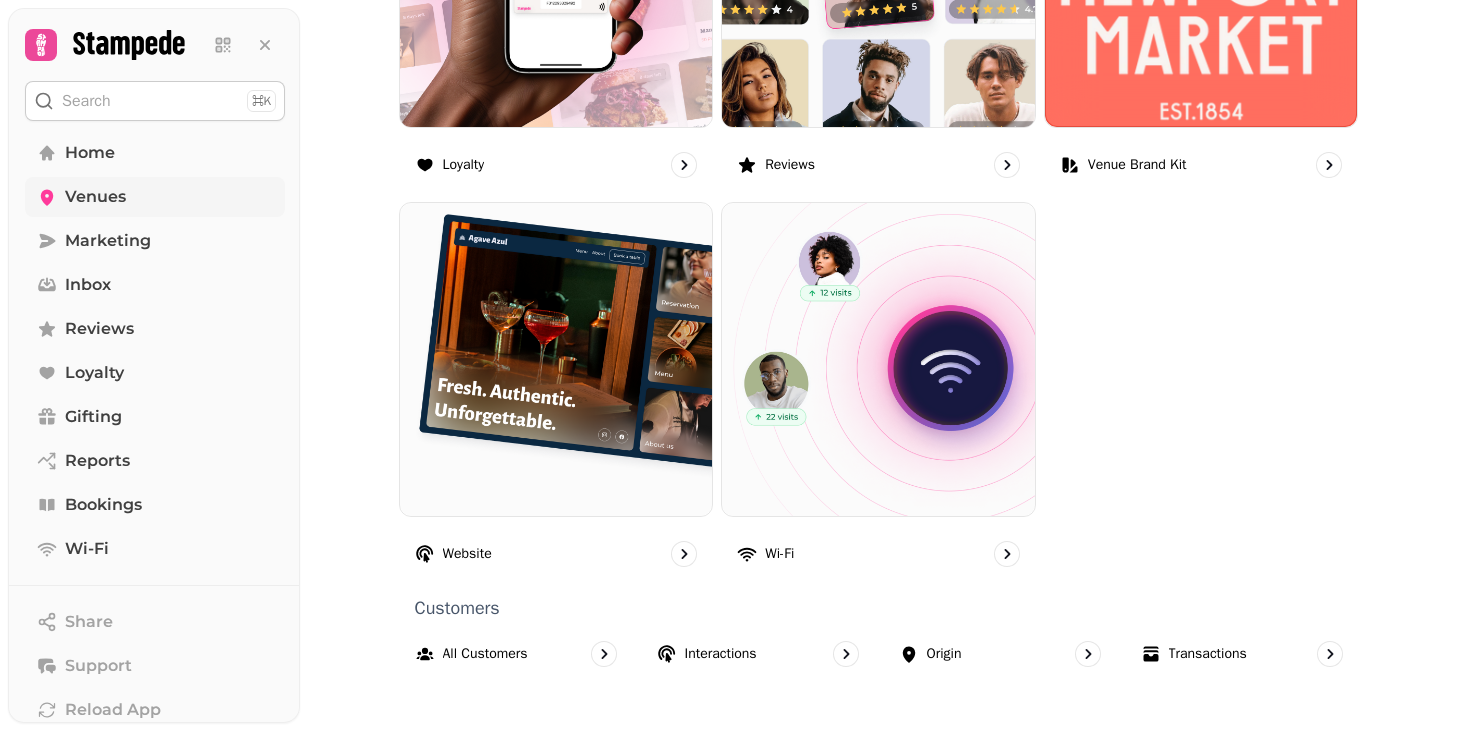 scroll, scrollTop: 1298, scrollLeft: 0, axis: vertical 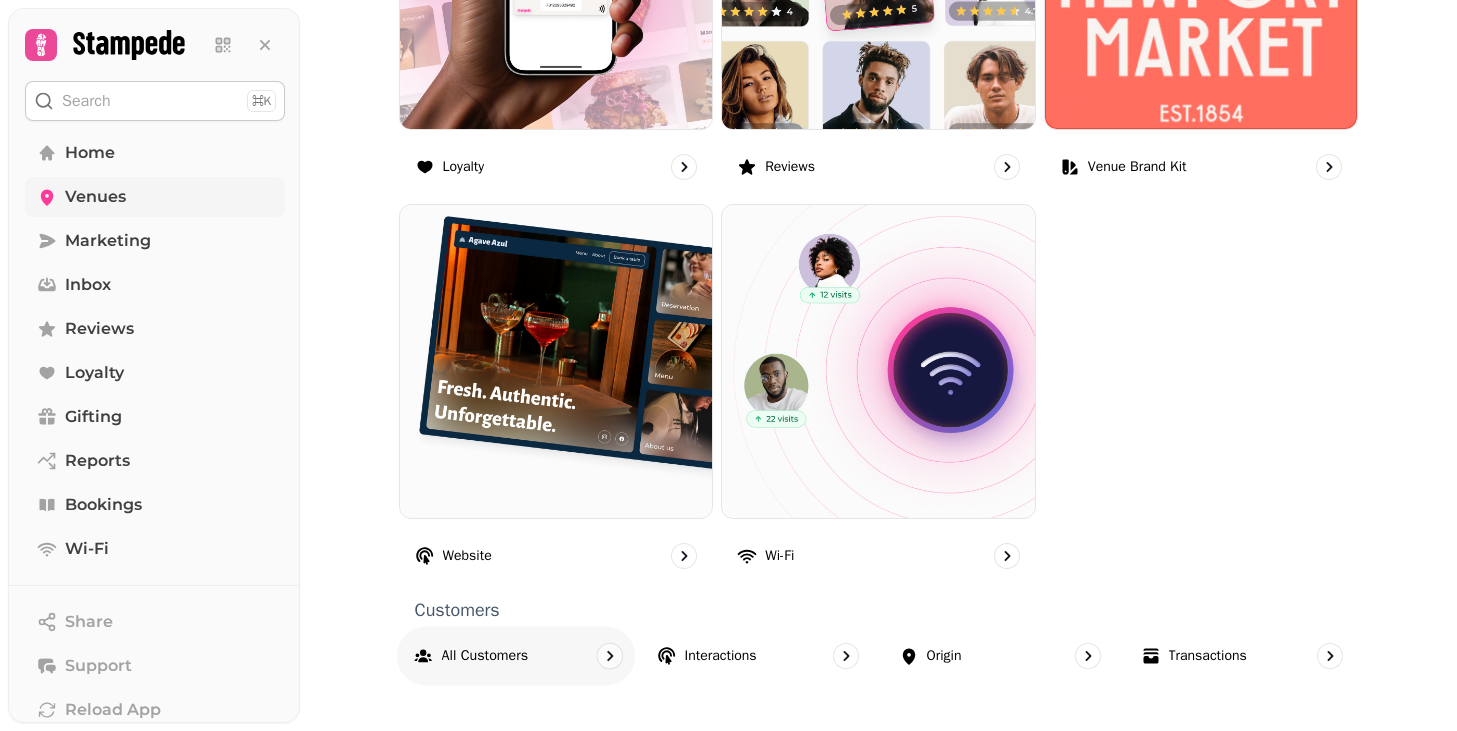 click on "All customers" at bounding box center (484, 656) 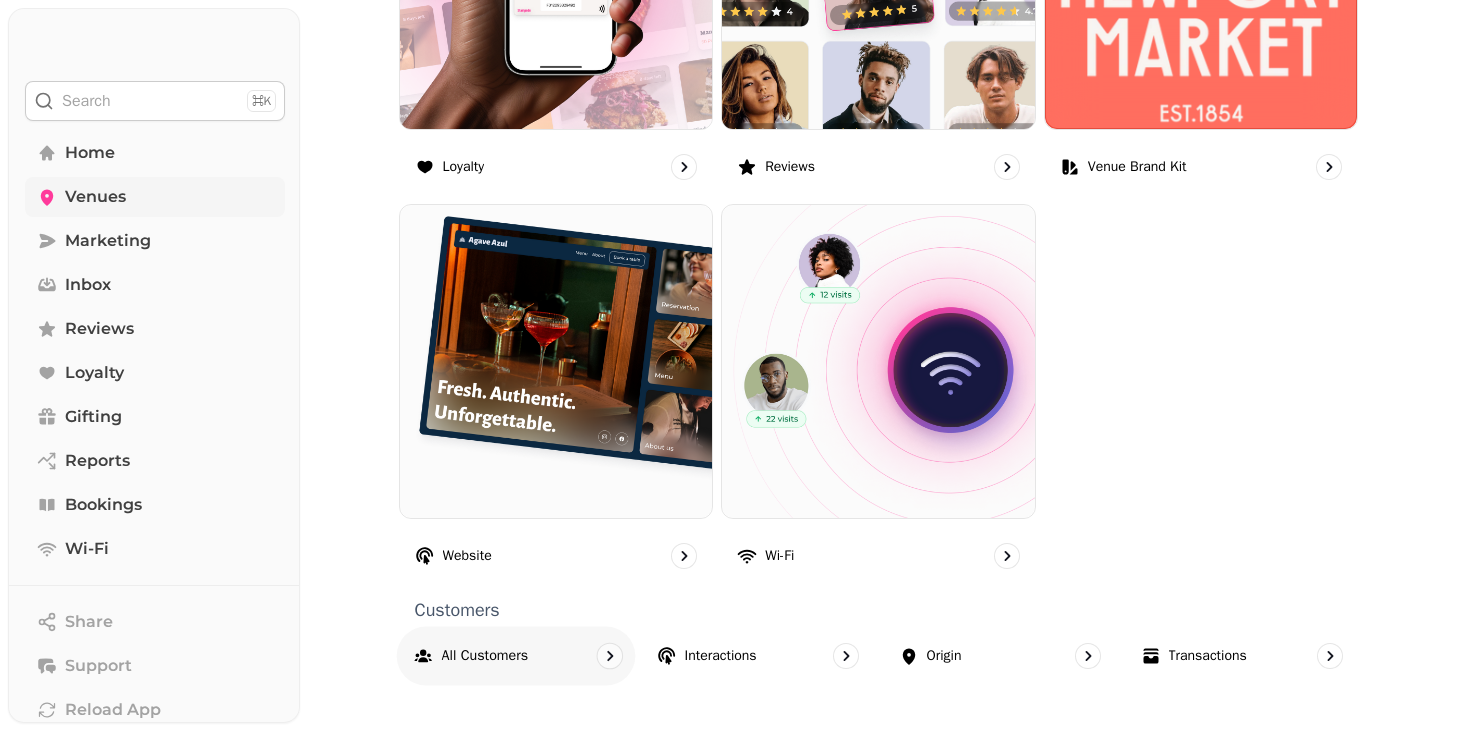 select on "**" 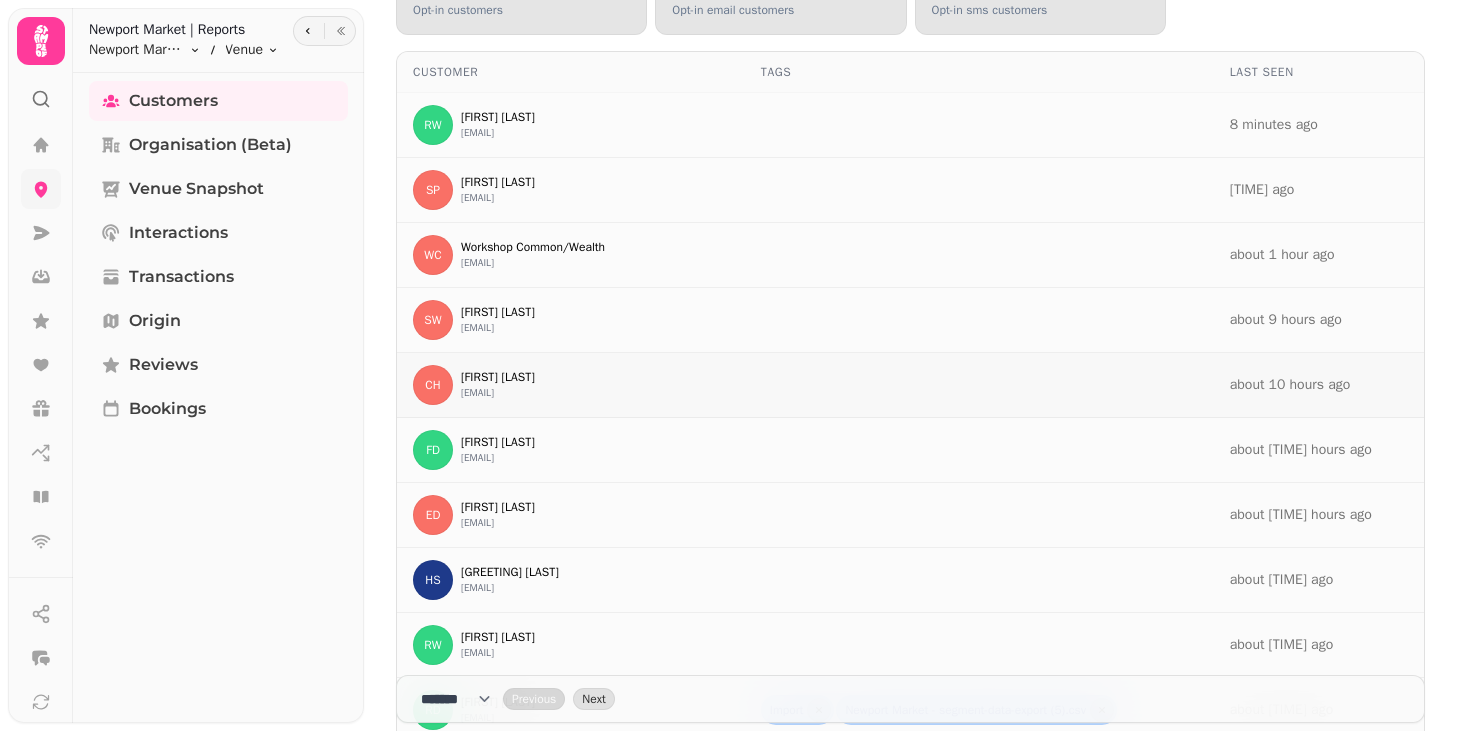 scroll, scrollTop: 0, scrollLeft: 0, axis: both 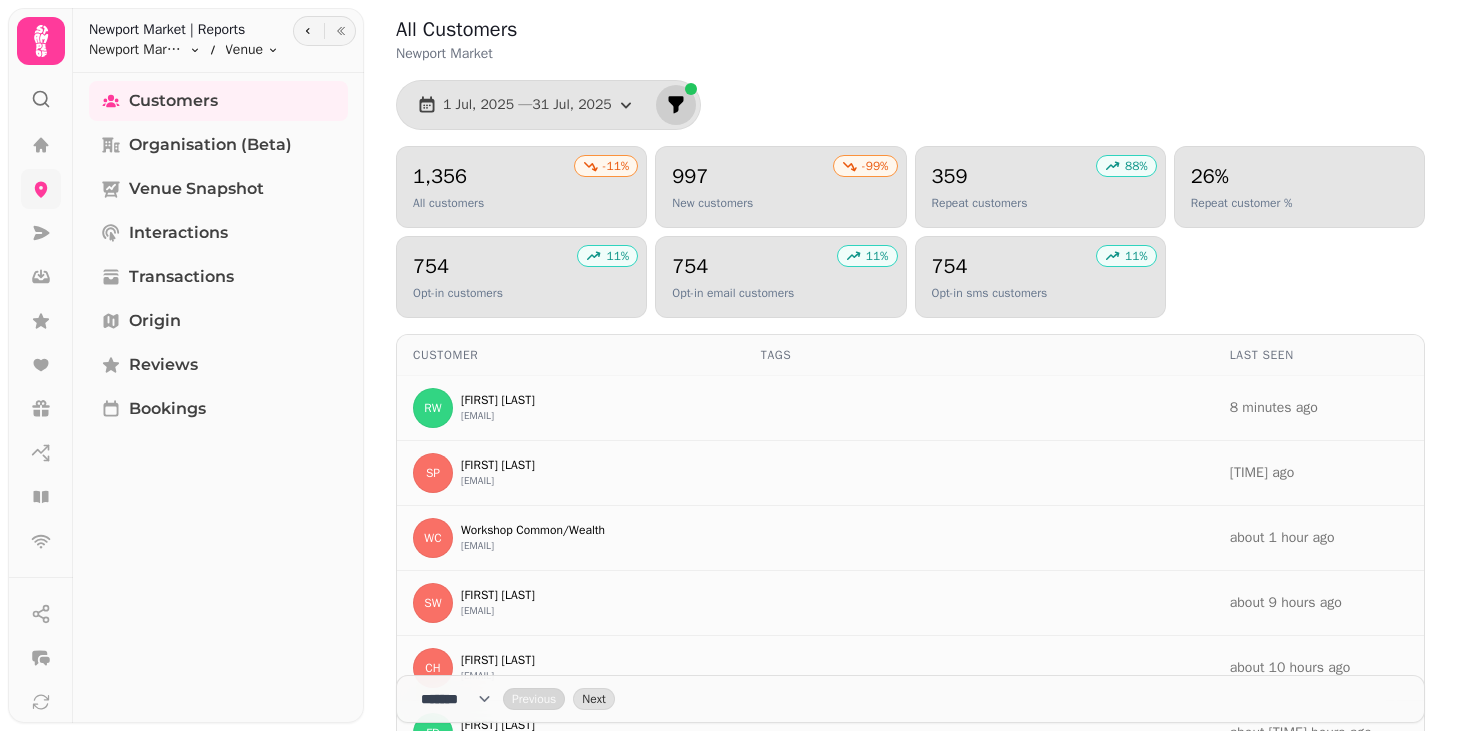 click 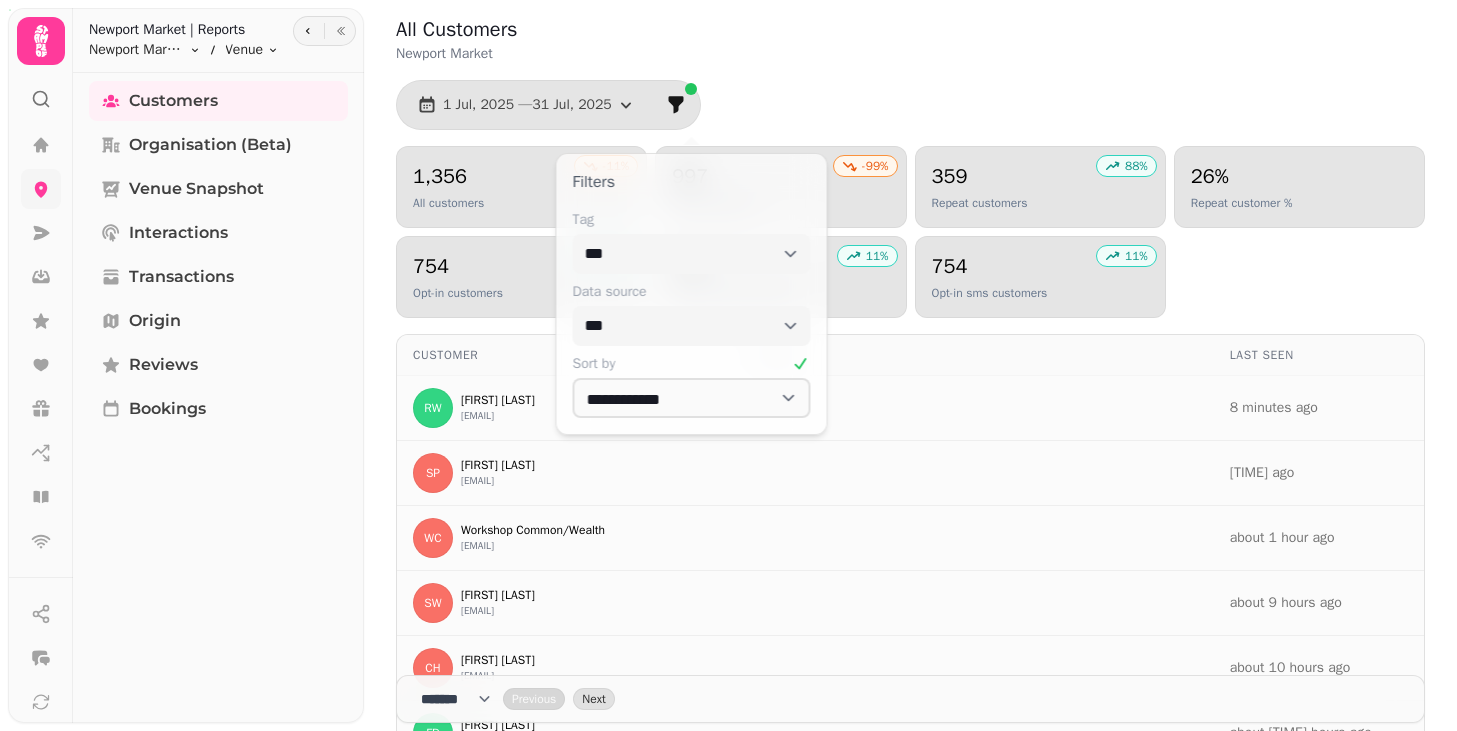 click on "All Customers Newport Market [MONTH], [YEAR] - [MONTH], [YEAR] -11 % All customers -99 % New customers 88 % Repeat customers 26% Repeat customer % 11 % Opt-in customers 11 % Opt-in email customers 11 % Opt-in sms customers Customer Tags Last Seen RW [FIRST] [LAST] [EMAIL] [TIME] ago SP [FIRST] [LAST] [EMAIL] [TIME] ago WC Workshop Common/Wealth [EMAIL] about [TIME] hour ago SW [FIRST] [LAST] [EMAIL] about [TIME] hours ago CH [FIRST] [LAST] [EMAIL] about [TIME] hours ago FD [FIRST] [LAST] [EMAIL] about [TIME] hours ago ED [FIRST] [LAST] [EMAIL] about [TIME] hours ago HS [GREETING] [LAST] [EMAIL] about [TIME] hours ago RW [FIRST] [LAST] [EMAIL] about [TIME] hours ago RD [FIRST] [LAST] [EMAIL] Import Newport Market - segment-data-export (5).csv about [TIME] hours ago **** * **** ** **** ** **** ** **** *** **** *** **** *** **** ***" at bounding box center [910, 561] 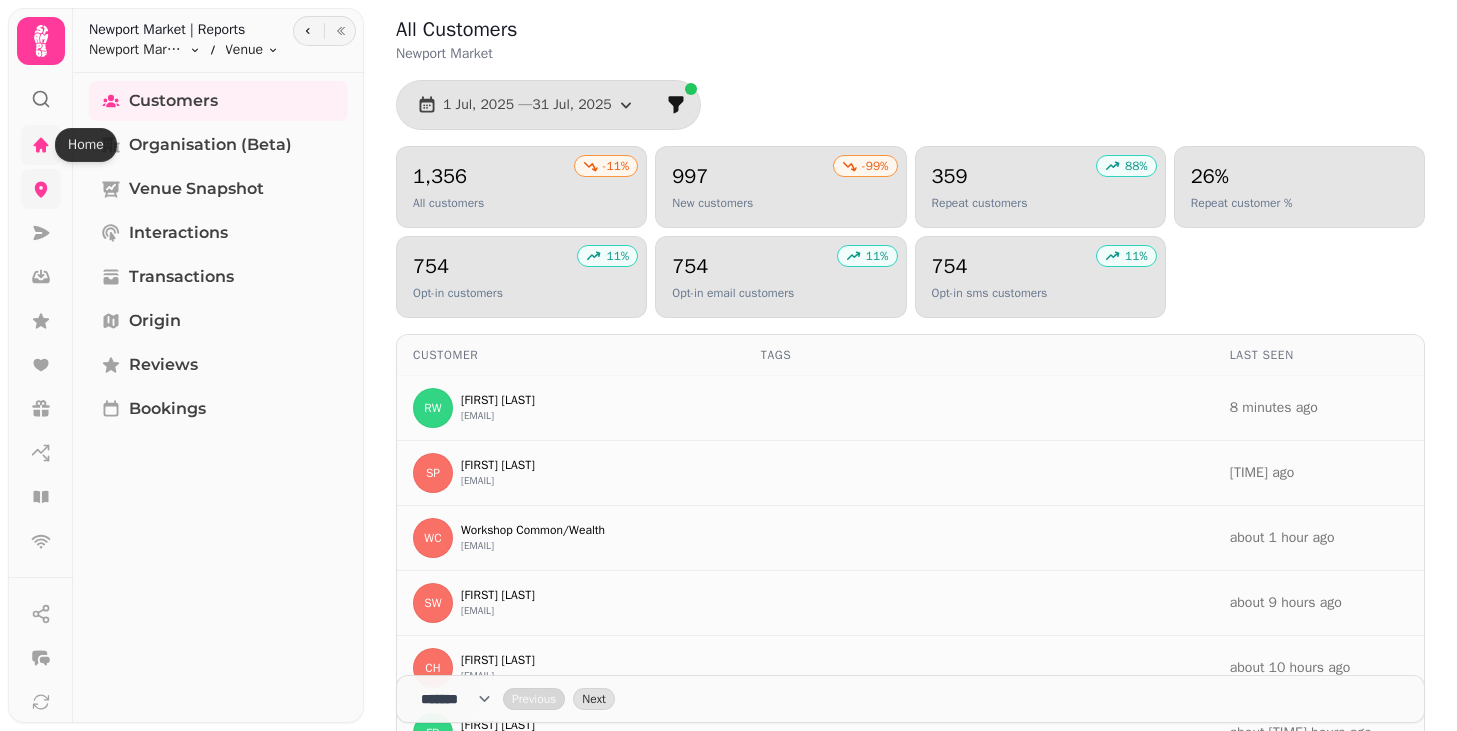 click 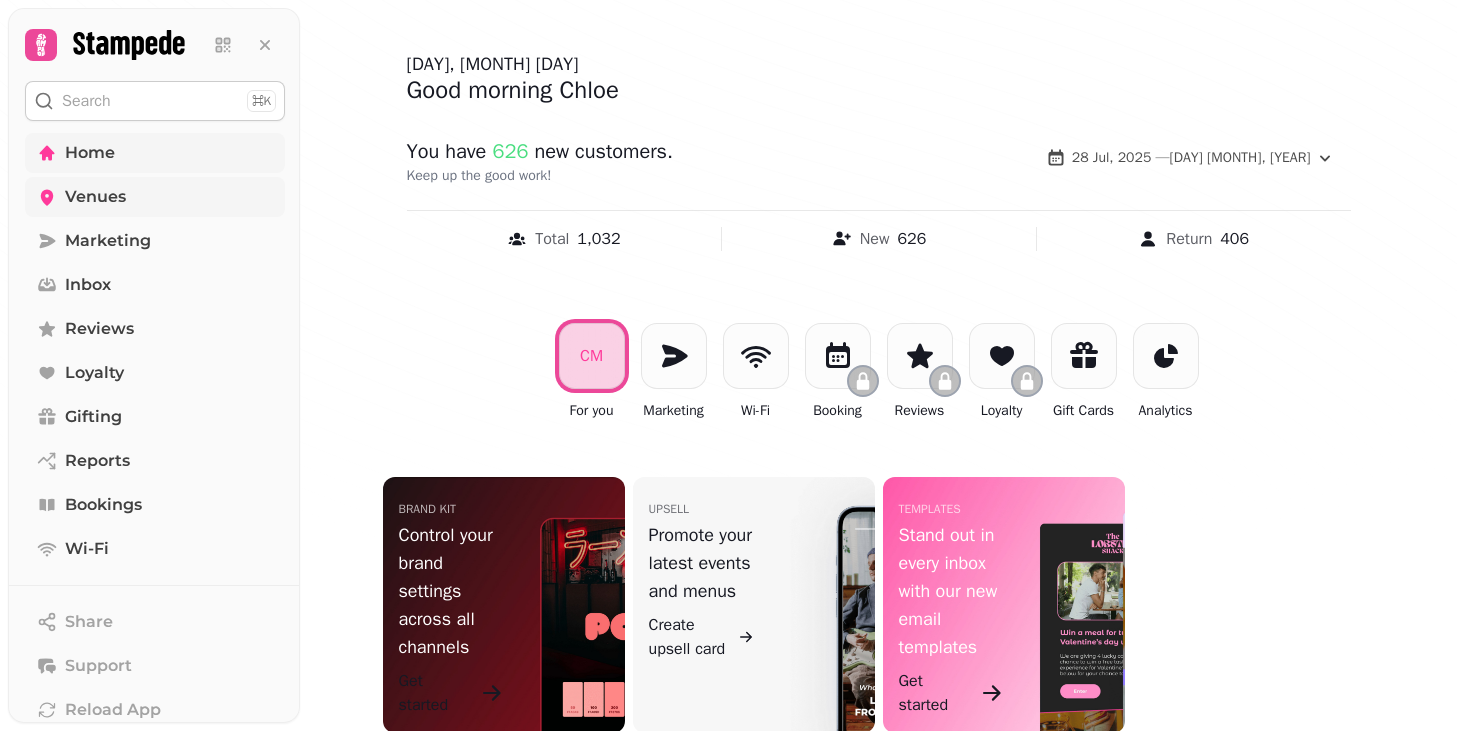 scroll, scrollTop: 88, scrollLeft: 0, axis: vertical 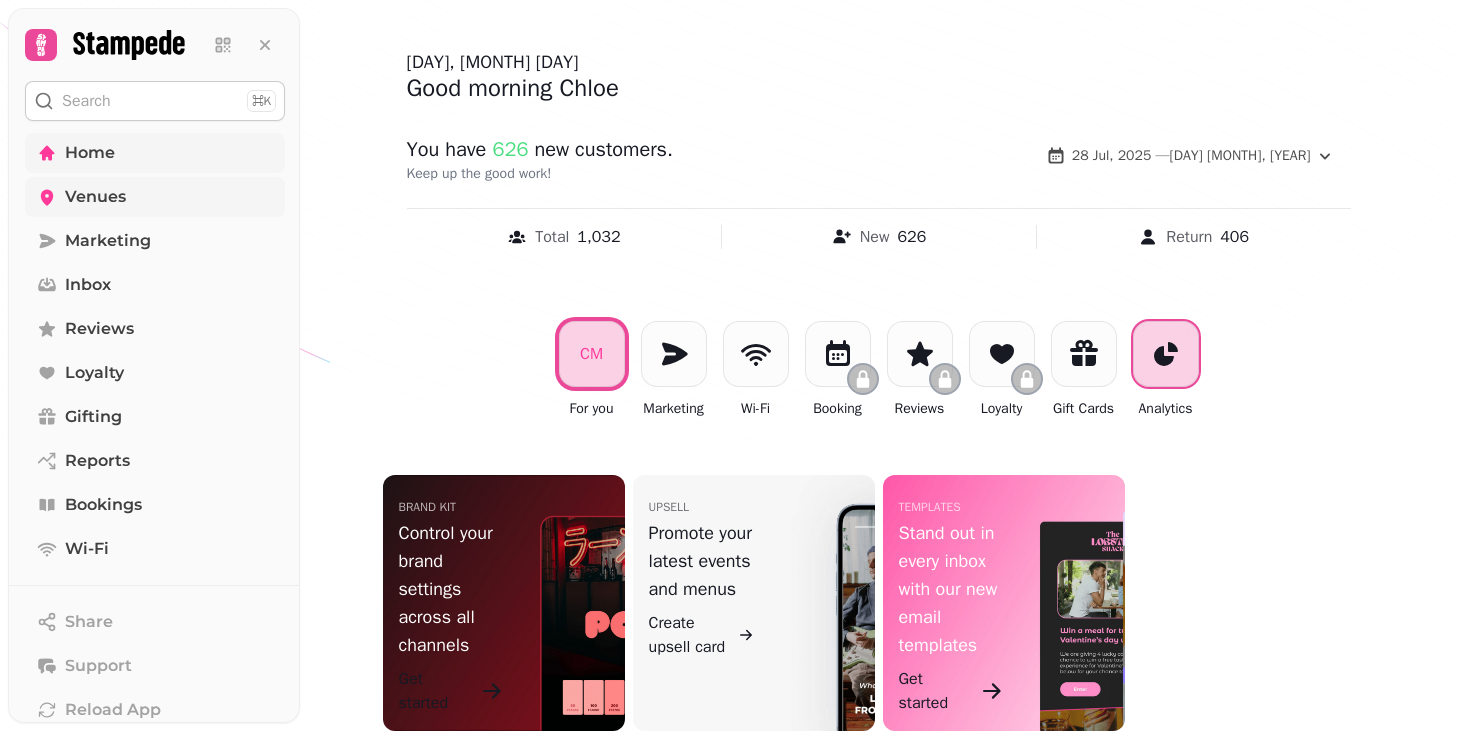 click 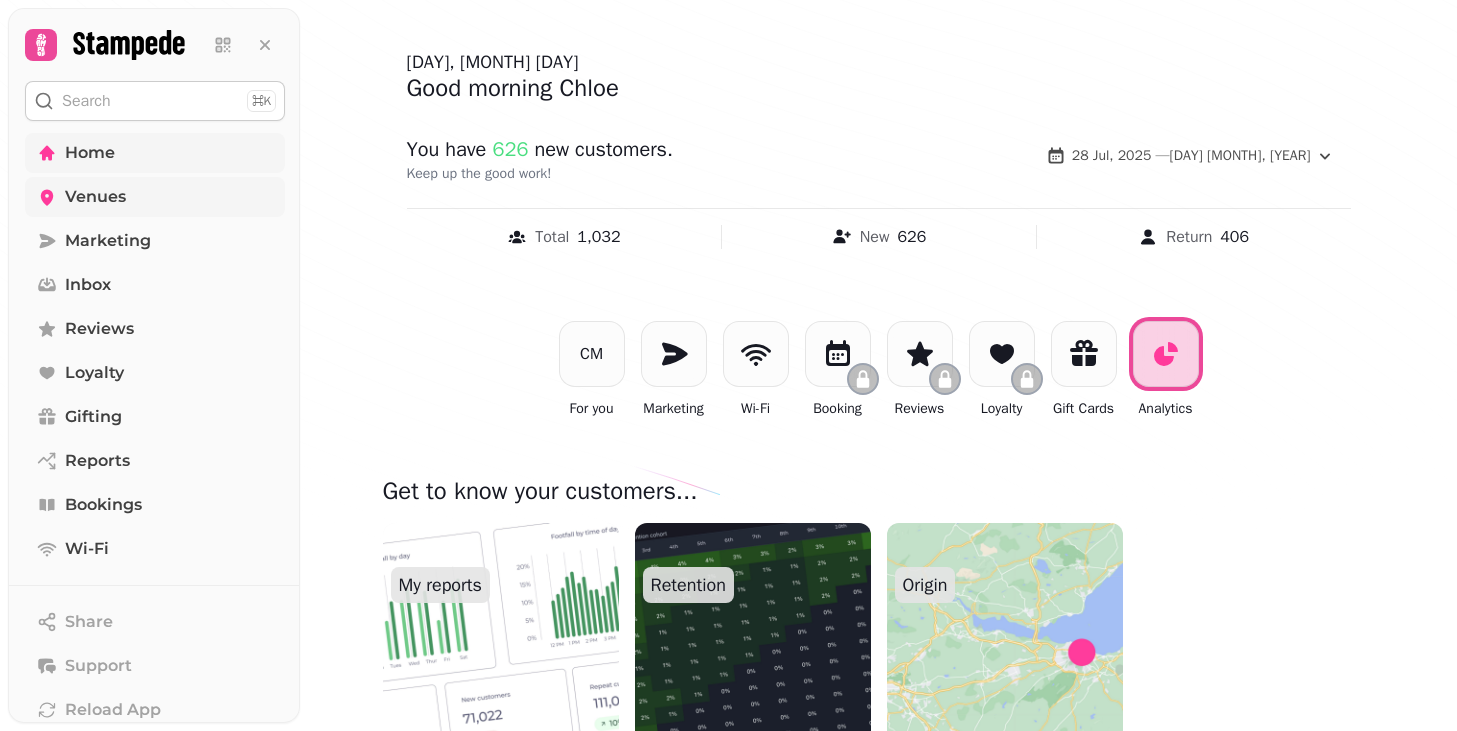 scroll, scrollTop: 192, scrollLeft: 0, axis: vertical 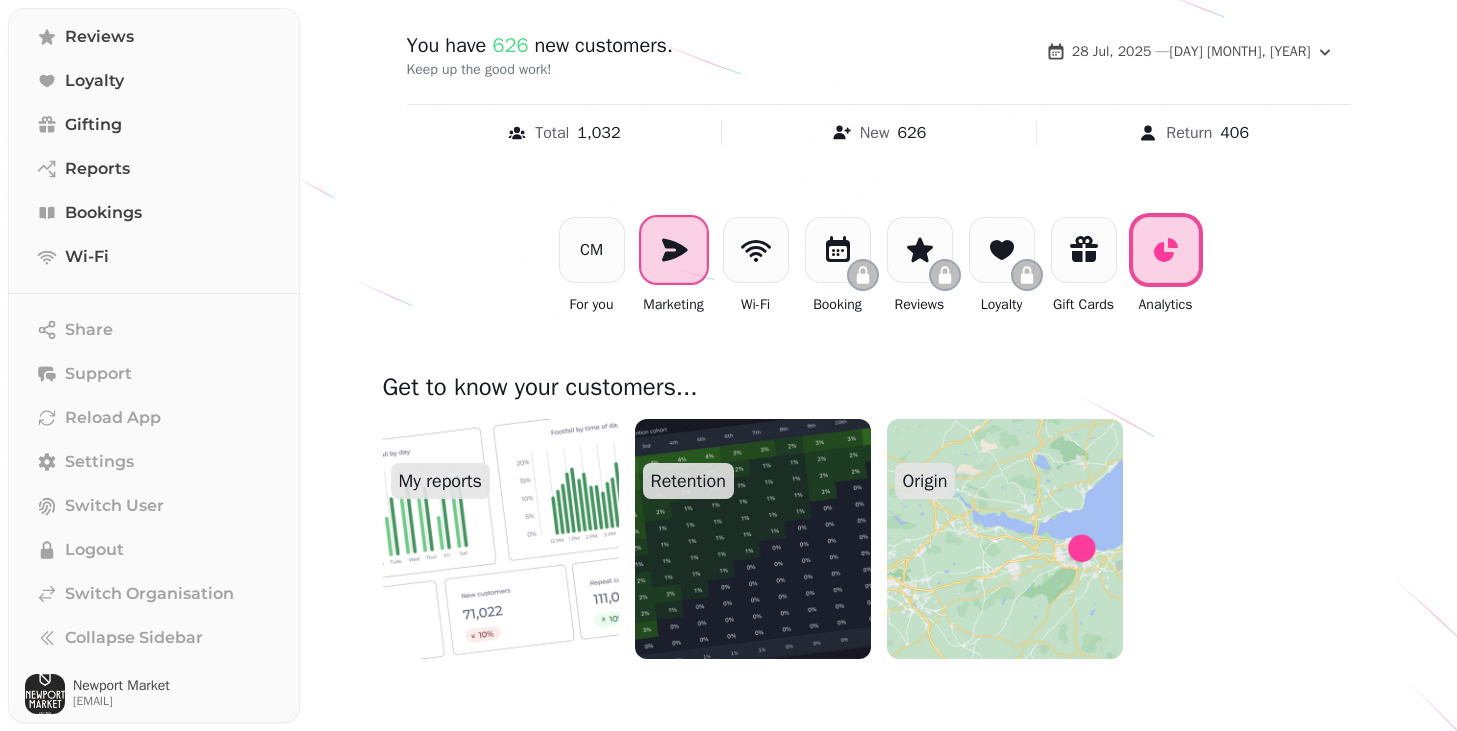click at bounding box center [674, 250] 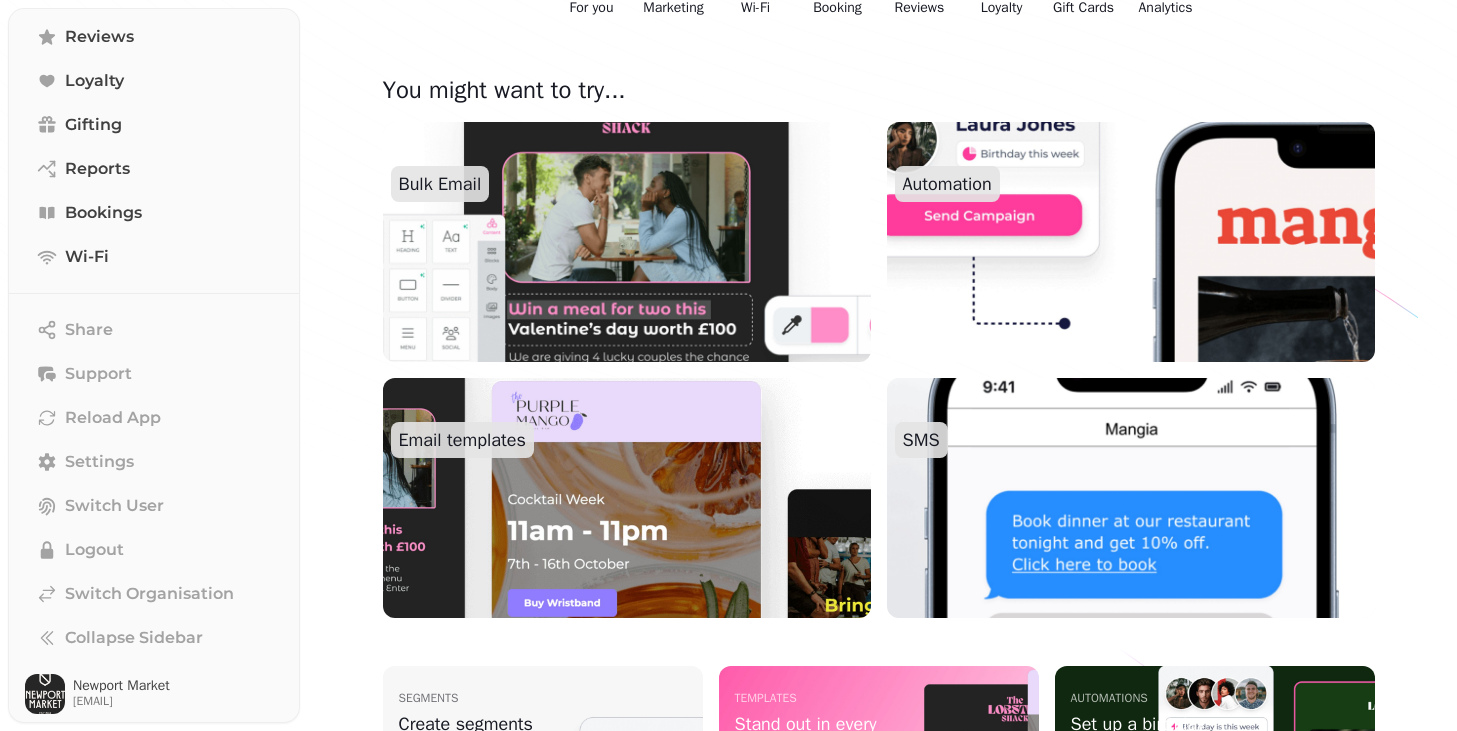 scroll, scrollTop: 456, scrollLeft: 0, axis: vertical 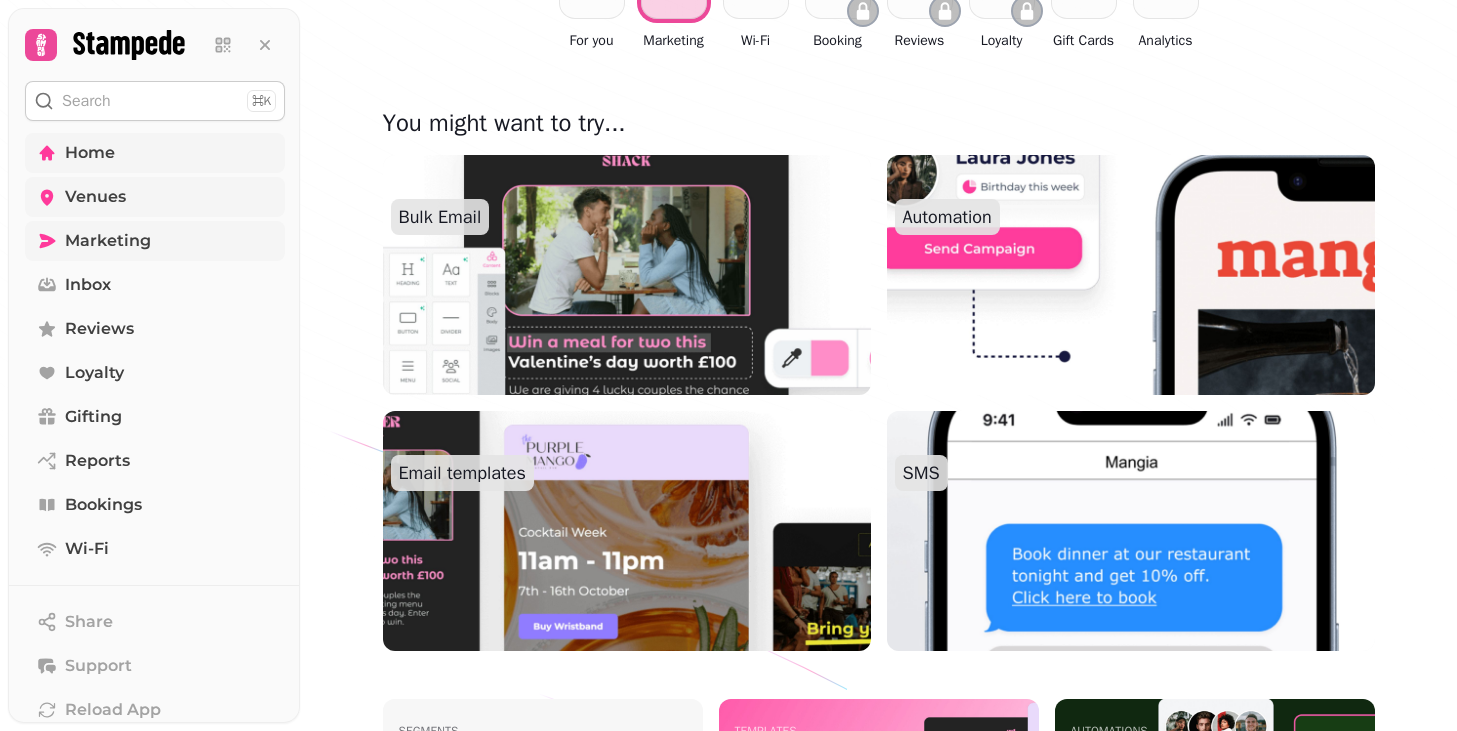 click on "Marketing" at bounding box center (108, 241) 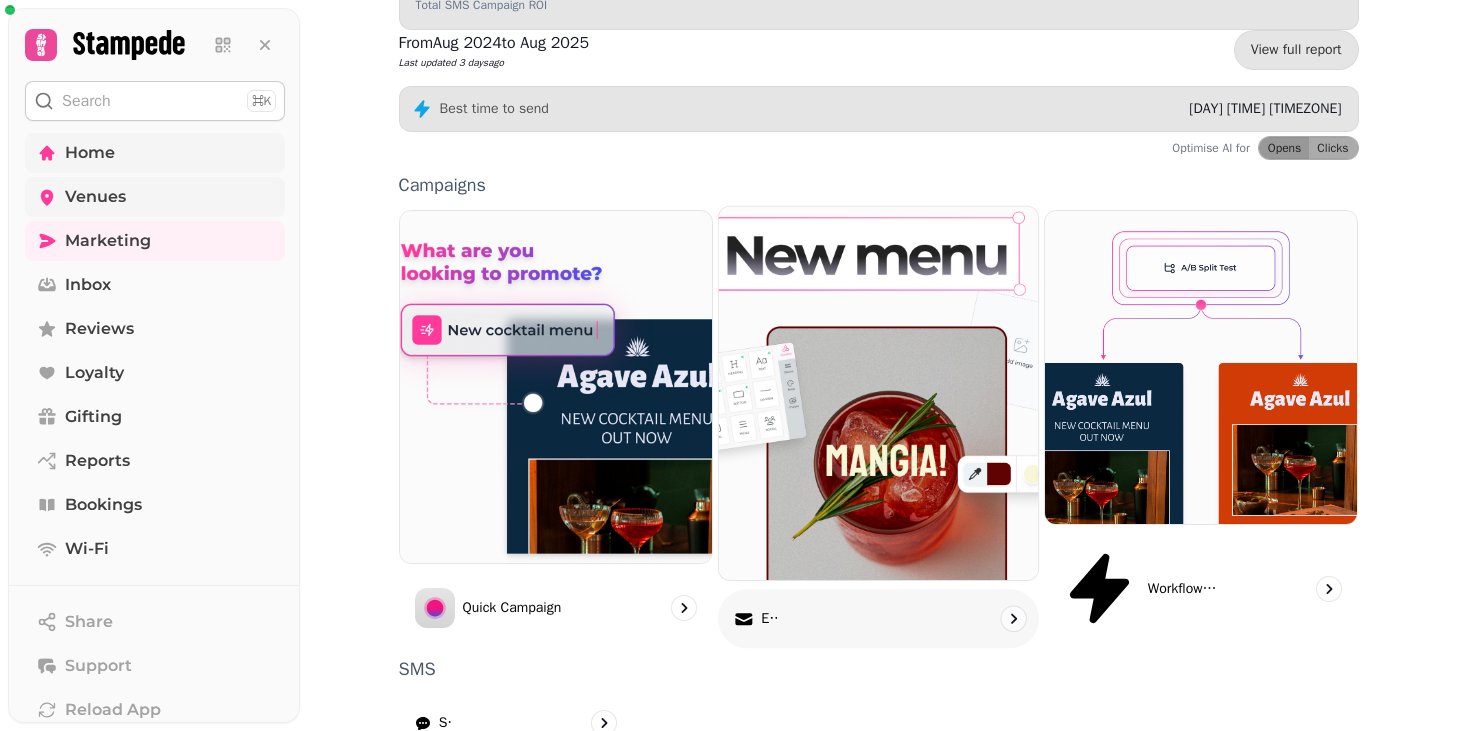 click at bounding box center (878, 393) 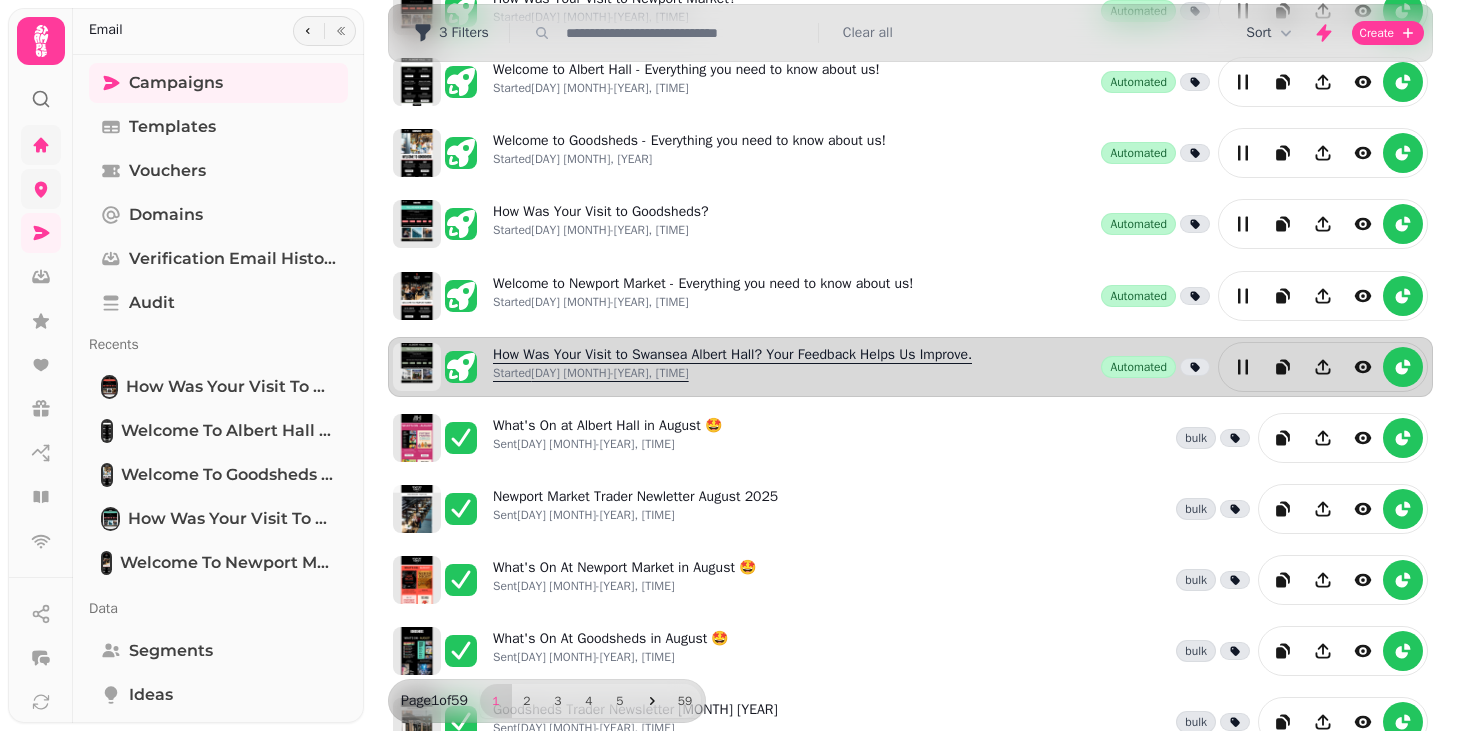 scroll, scrollTop: 147, scrollLeft: 0, axis: vertical 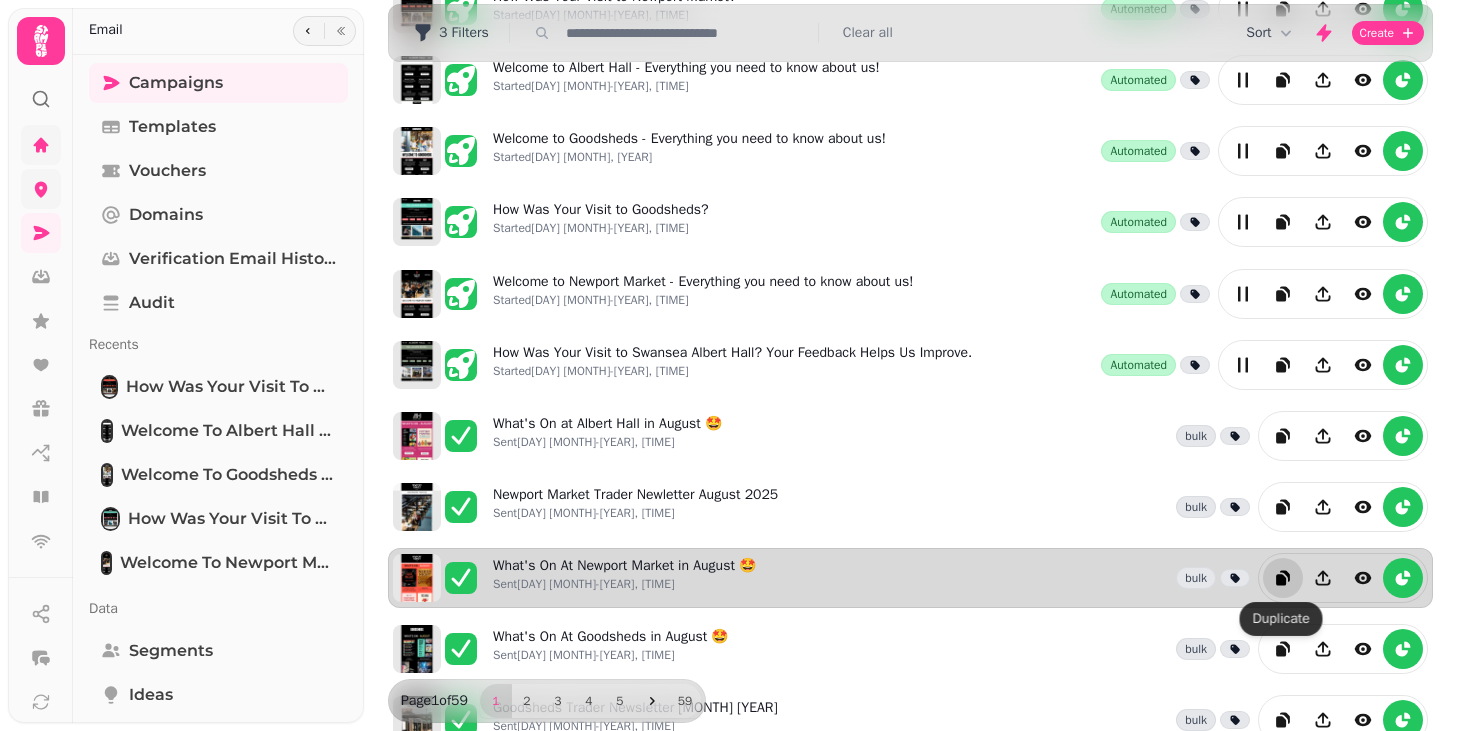 click 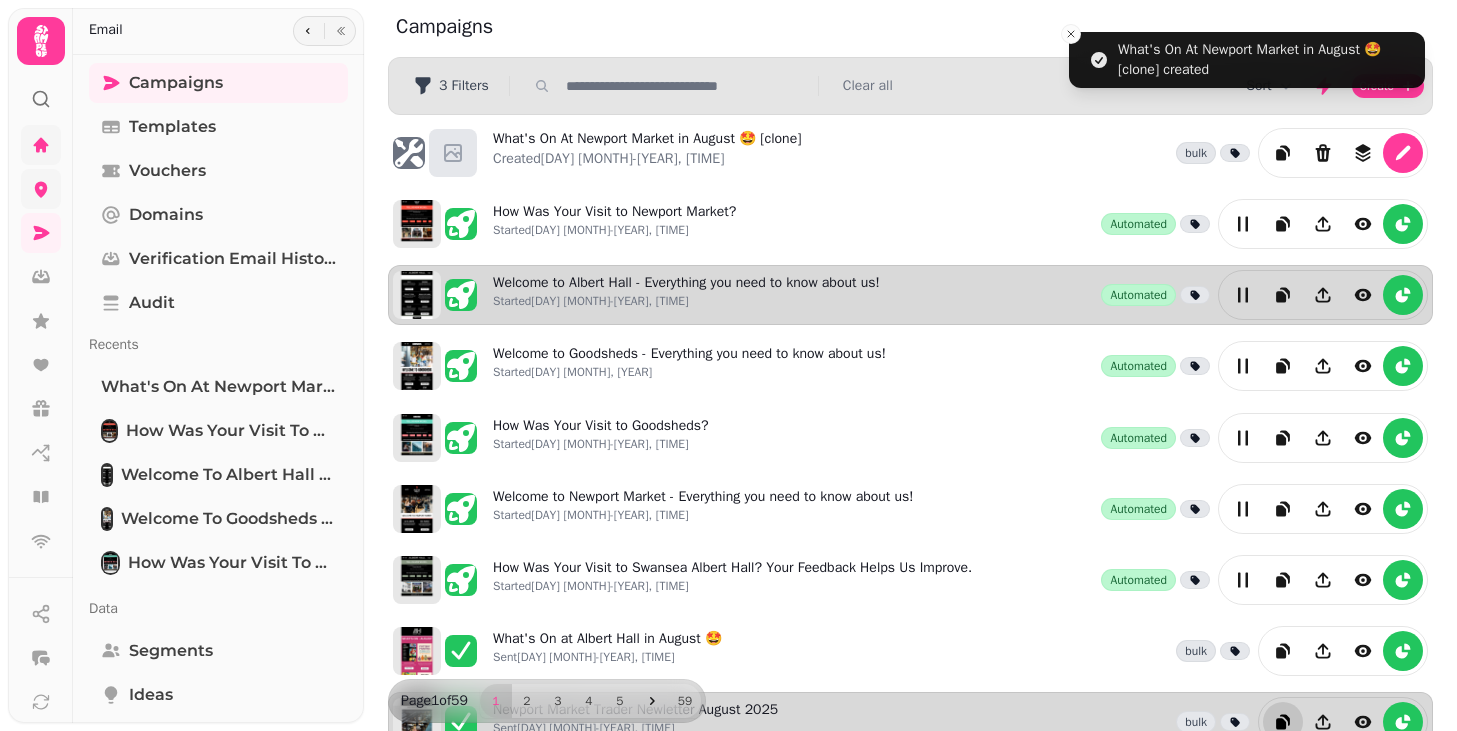 scroll, scrollTop: 0, scrollLeft: 0, axis: both 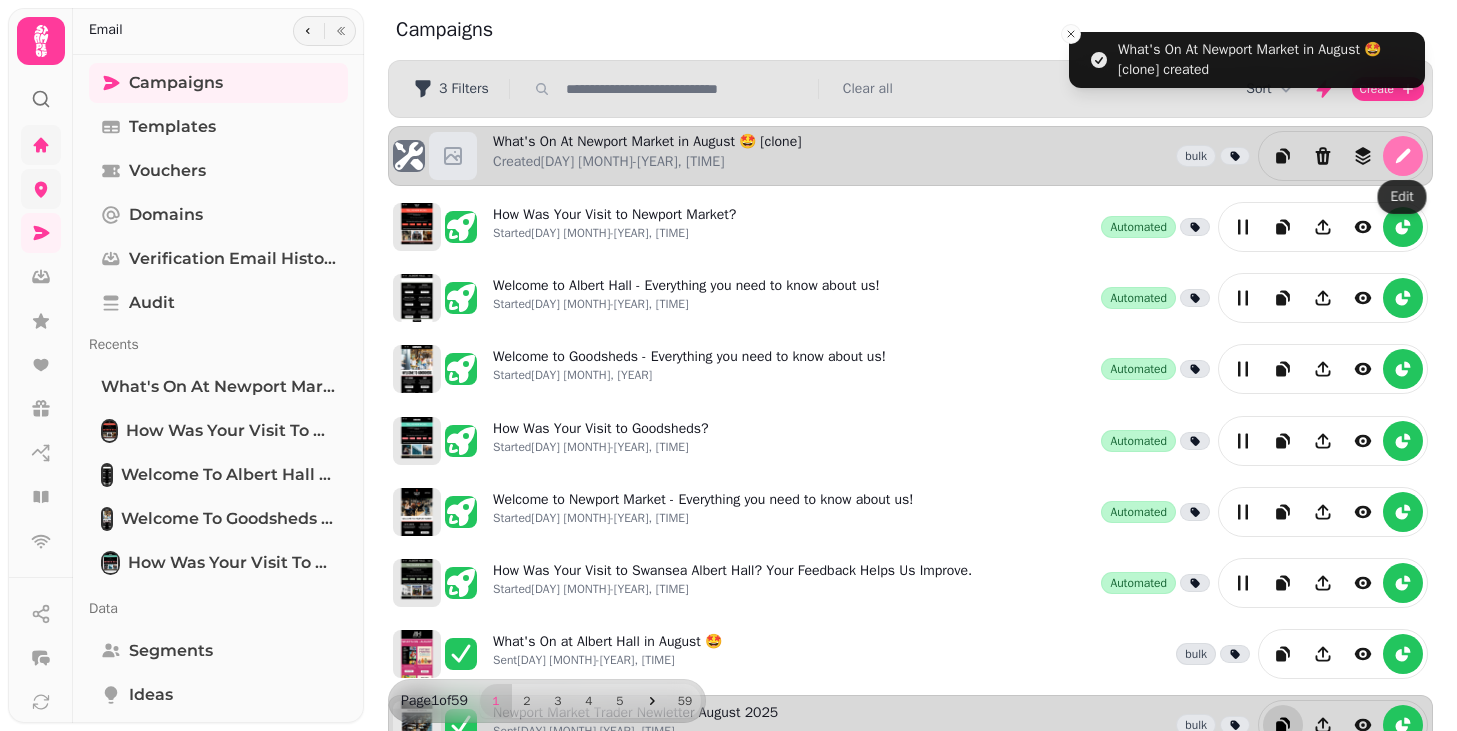 click 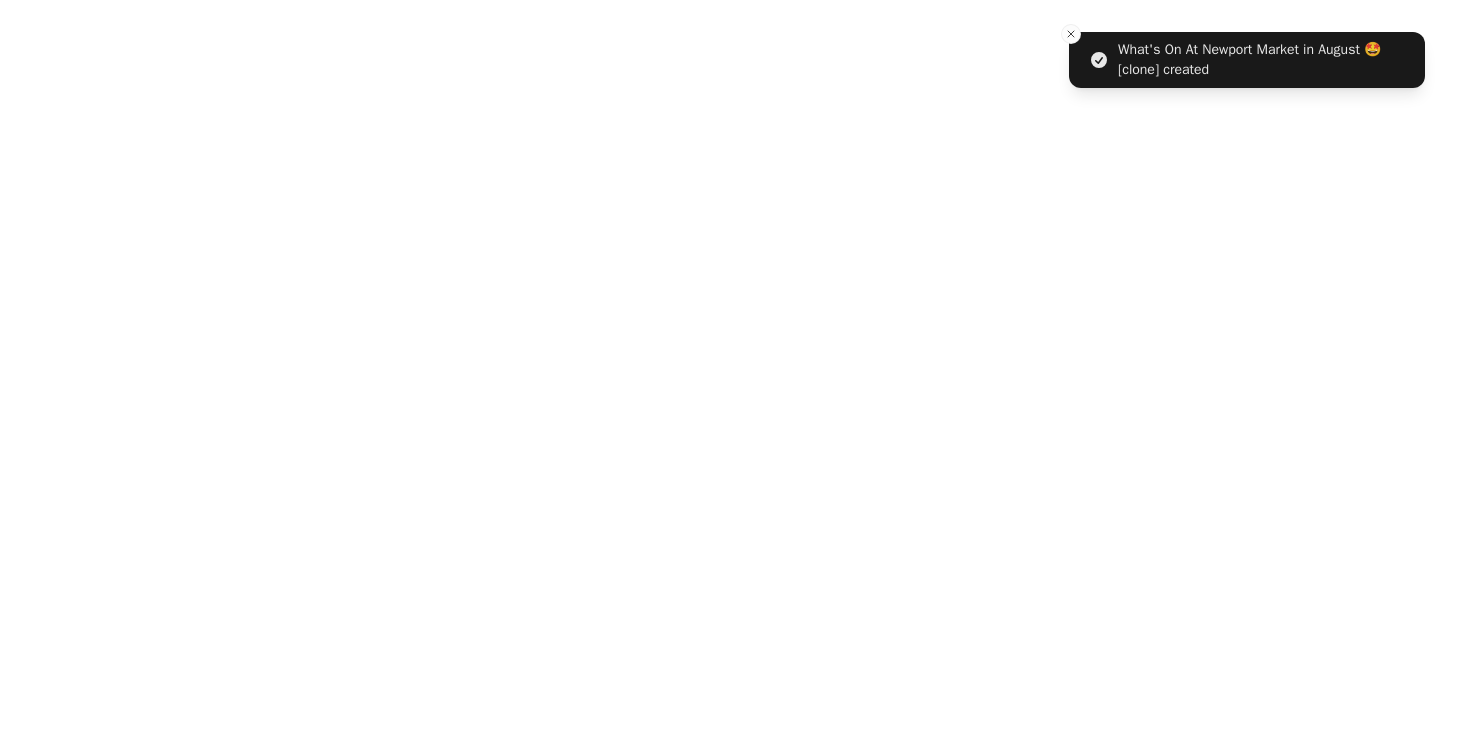 select on "**********" 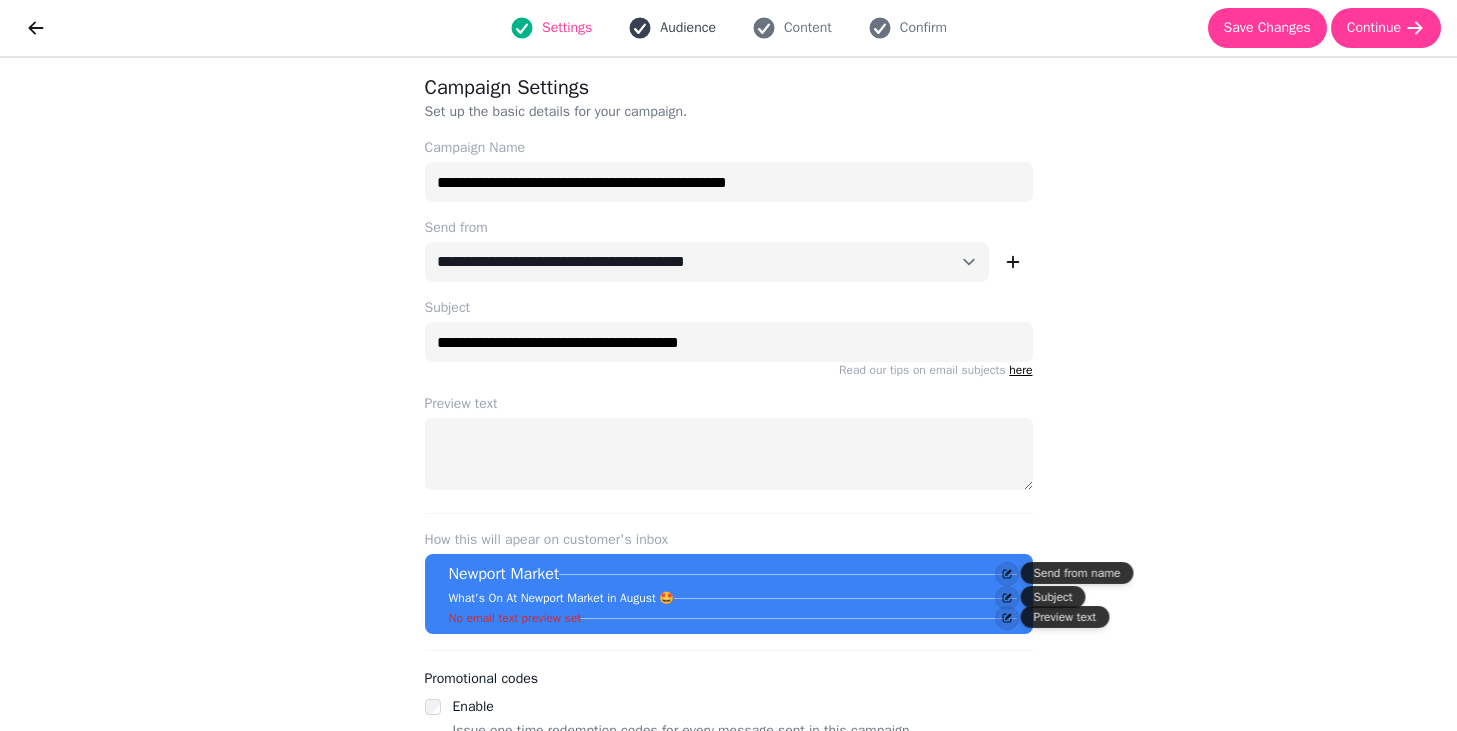 click on "Audience" at bounding box center [688, 28] 